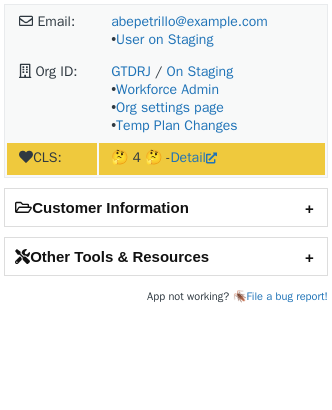 scroll, scrollTop: 0, scrollLeft: 0, axis: both 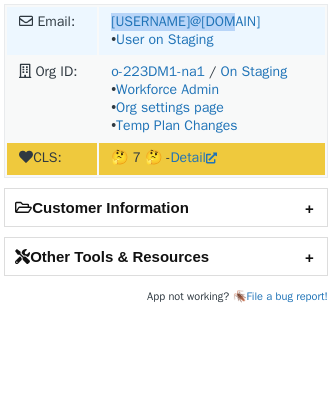 copy on "[USERNAME]@[DOMAIN]" 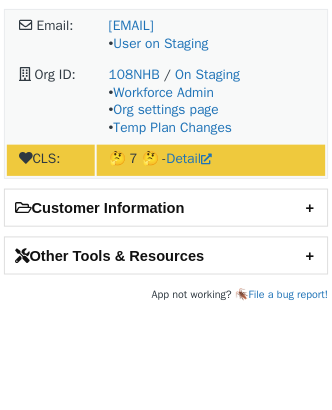 scroll, scrollTop: 0, scrollLeft: 0, axis: both 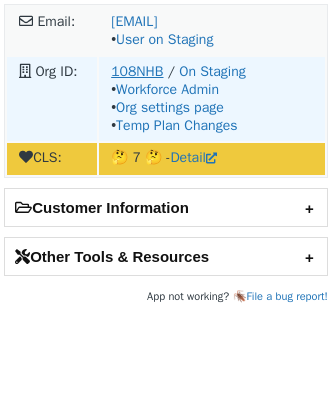 click on "108NHB" at bounding box center (137, 71) 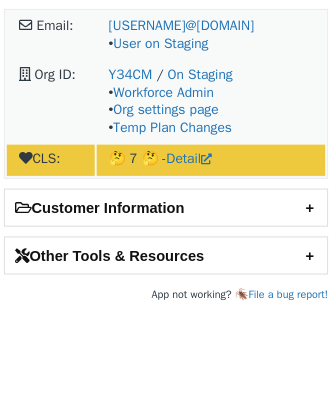 scroll, scrollTop: 0, scrollLeft: 0, axis: both 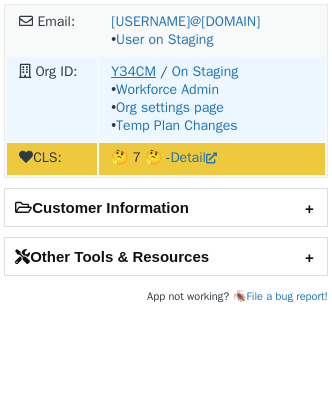 click on "Y34CM" at bounding box center (133, 71) 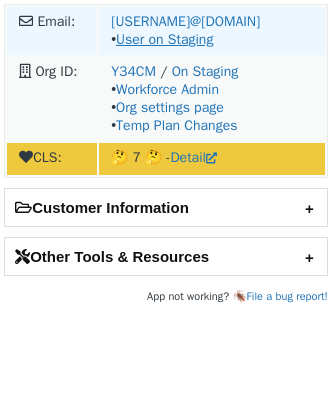 click on "User on Staging" at bounding box center [164, 39] 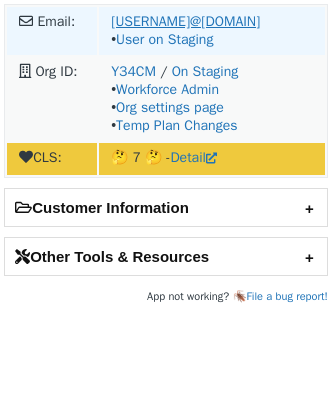 drag, startPoint x: 297, startPoint y: 24, endPoint x: 111, endPoint y: 23, distance: 186.00269 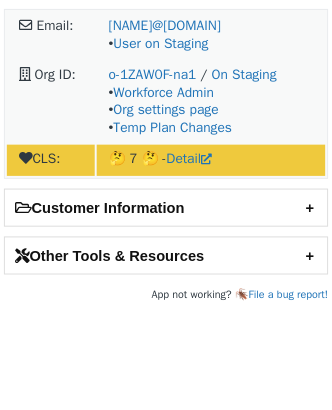 scroll, scrollTop: 0, scrollLeft: 0, axis: both 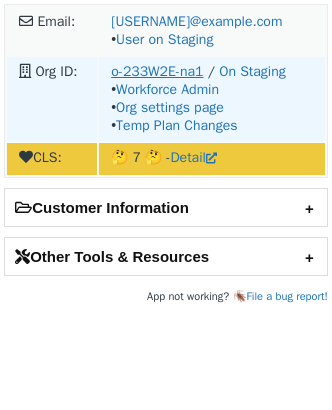 click on "o-233W2E-na1" at bounding box center [157, 71] 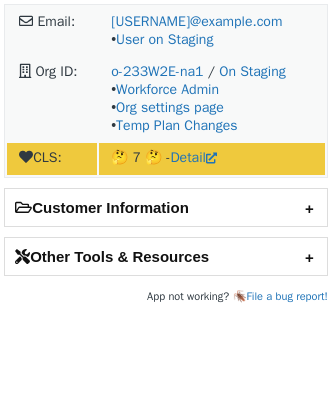 scroll, scrollTop: 0, scrollLeft: 0, axis: both 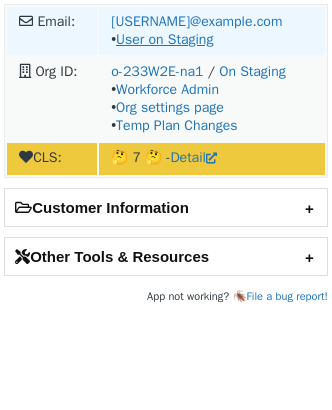 click on "User on Staging" at bounding box center (164, 39) 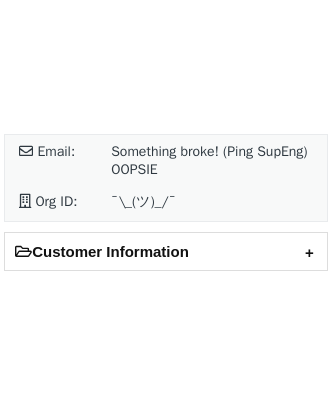 scroll, scrollTop: 0, scrollLeft: 0, axis: both 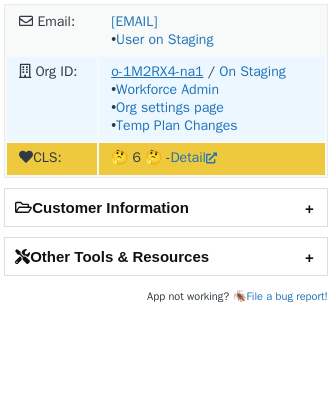 click on "o-1M2RX4-na1" at bounding box center (157, 71) 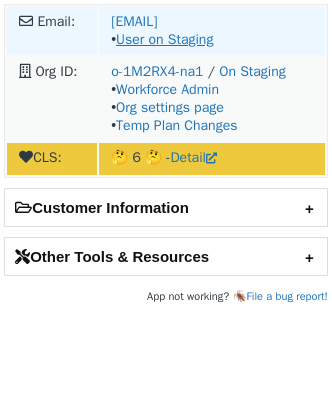click on "User on Staging" at bounding box center [164, 39] 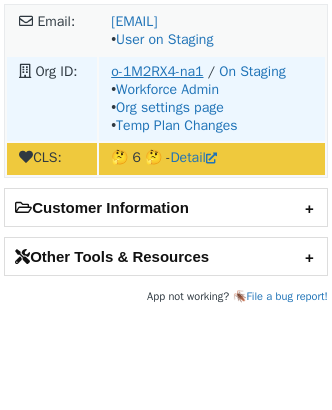 click on "o-1M2RX4-na1" at bounding box center [157, 71] 